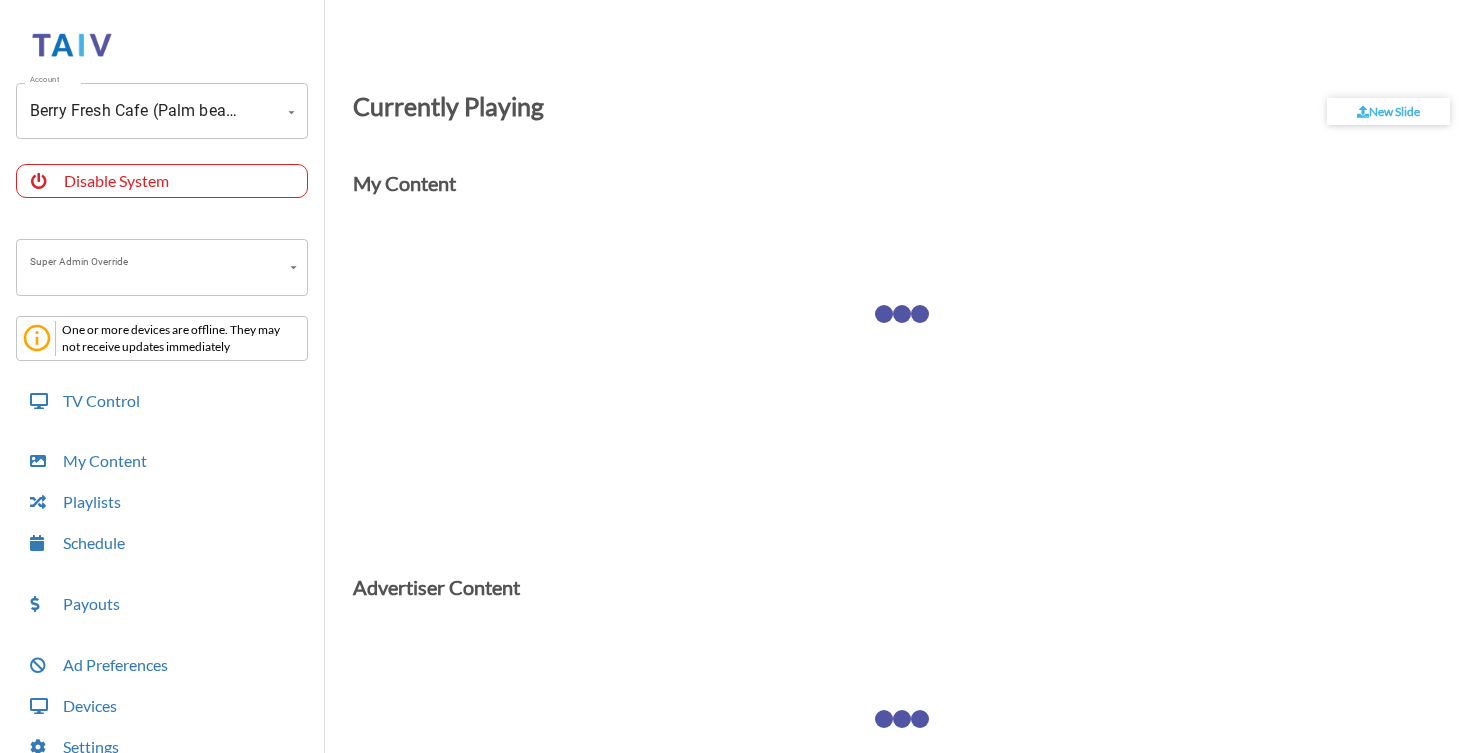 scroll, scrollTop: 0, scrollLeft: 0, axis: both 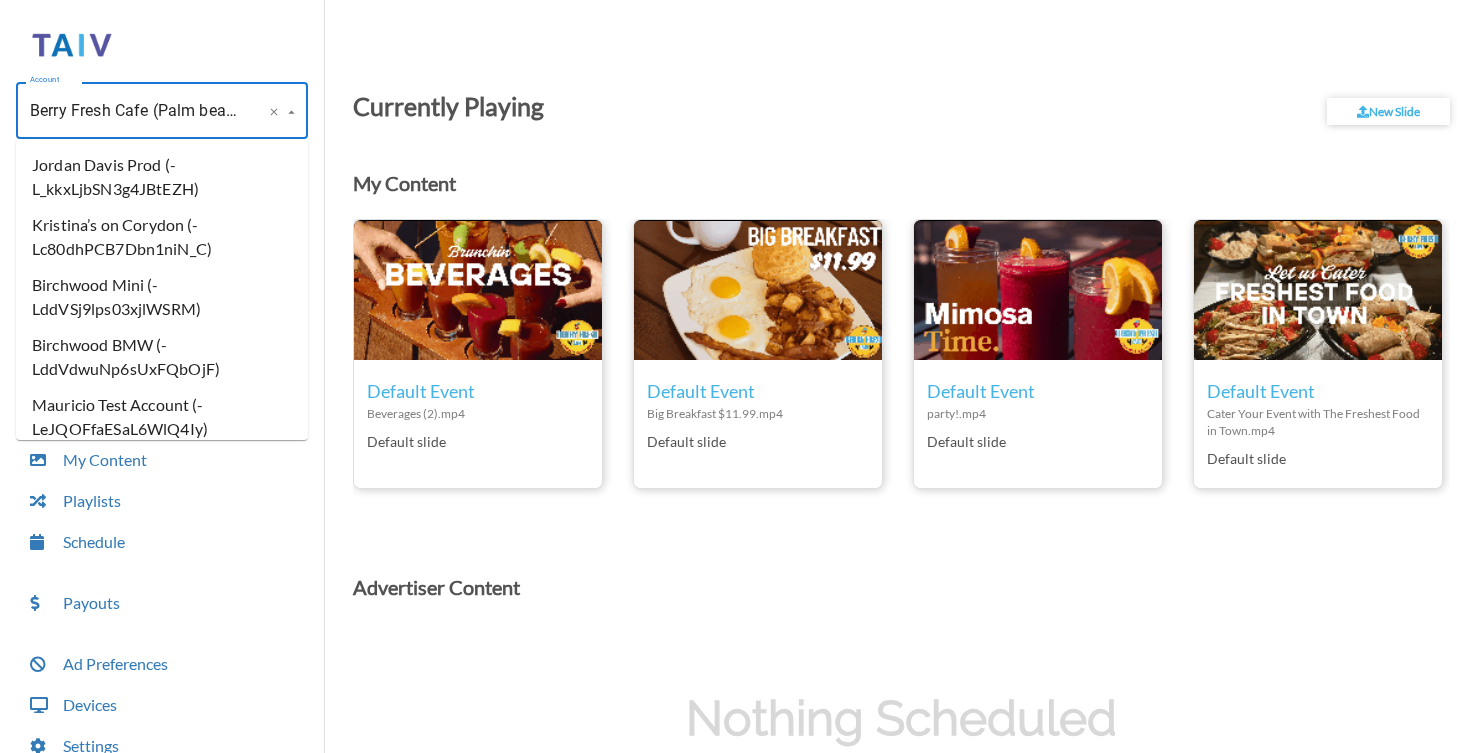 click on "Berry Fresh Cafe (Palm beach Gardens) (-OSQucWejPvs1J_lg-yj)" at bounding box center [134, 111] 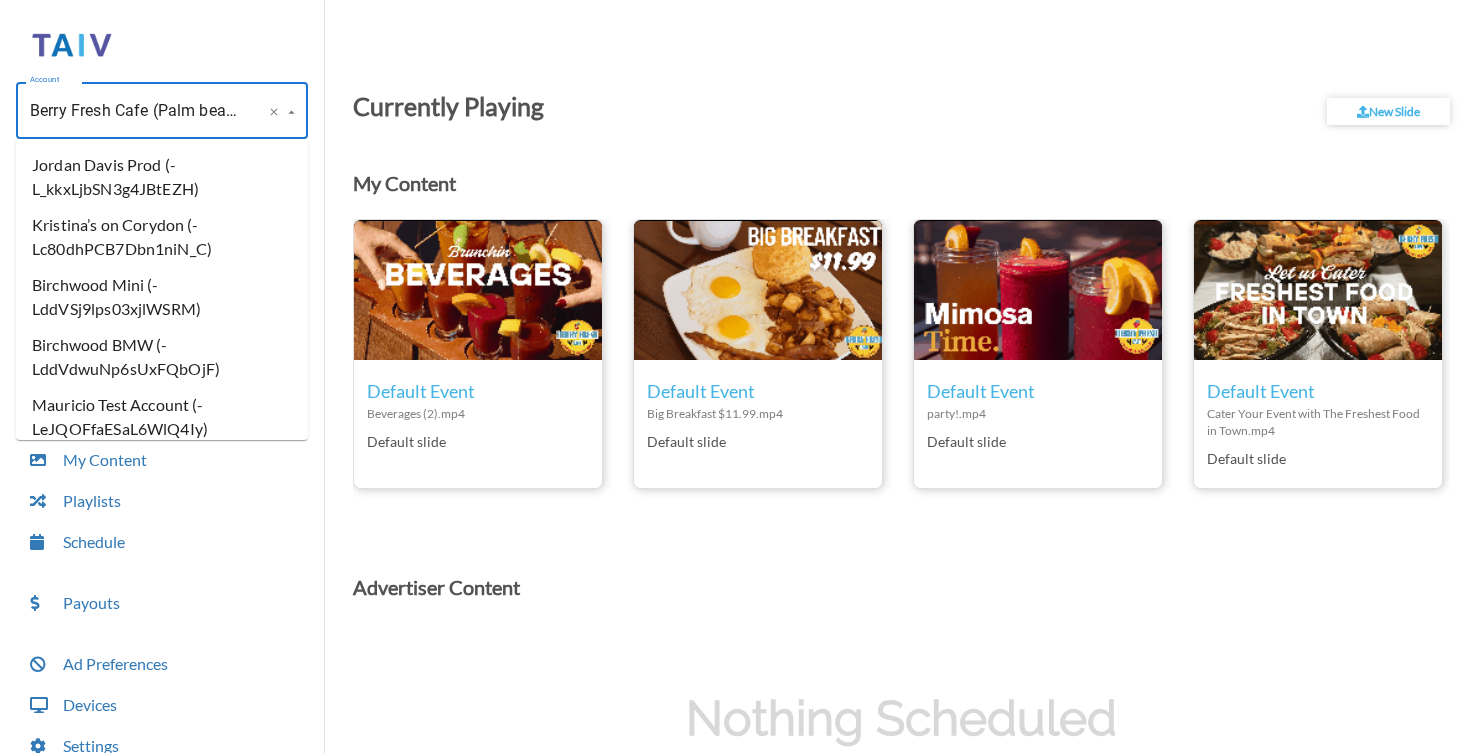 scroll, scrollTop: 193135, scrollLeft: 0, axis: vertical 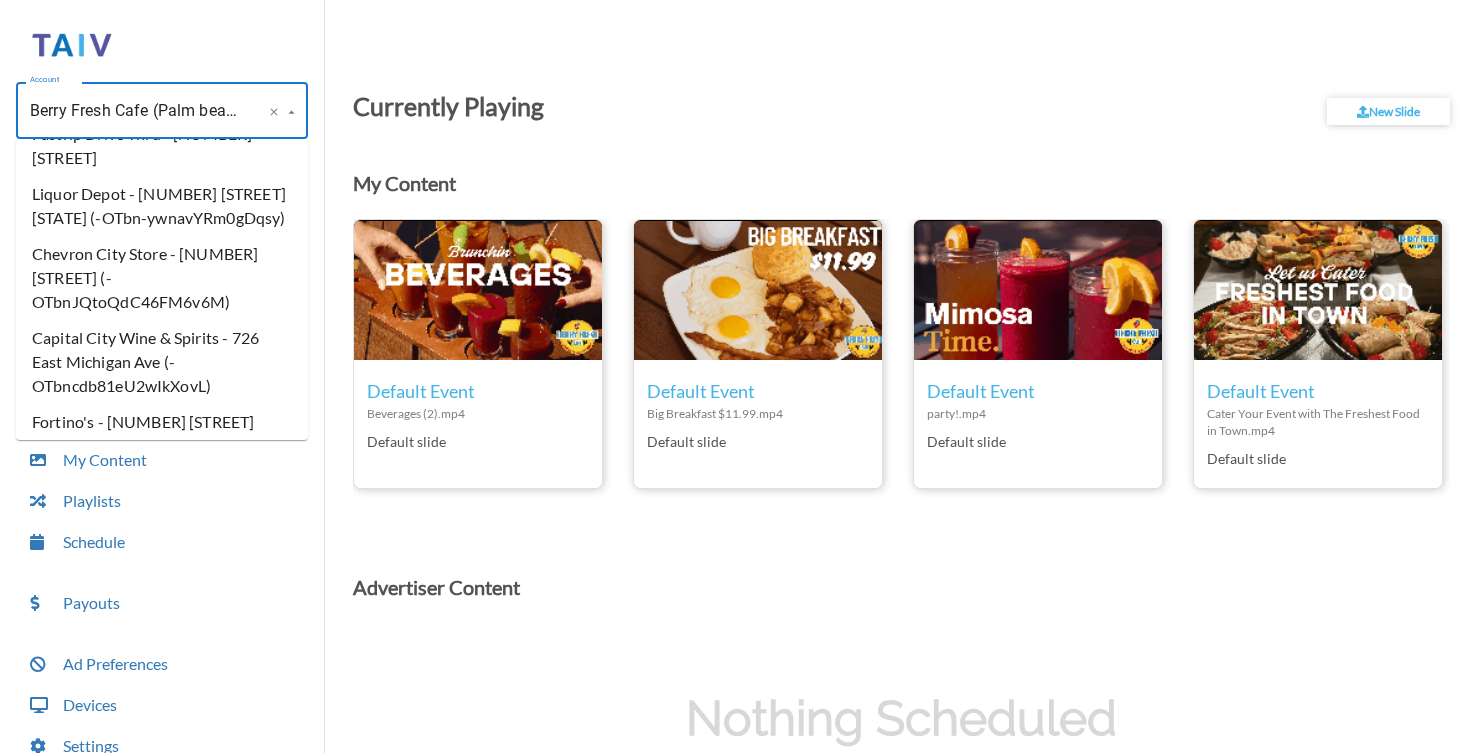 paste on "Oliver's Bar & Grill - Bradley" 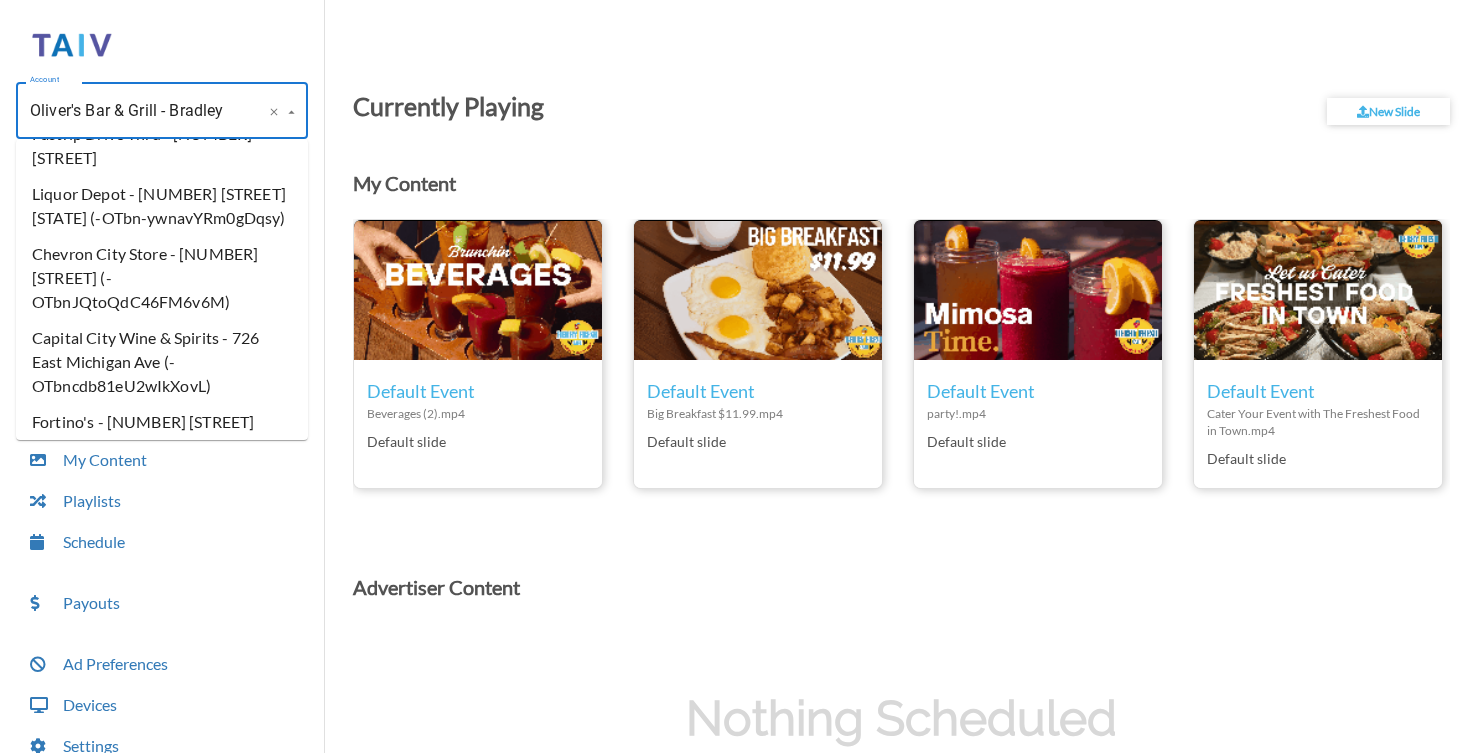 scroll, scrollTop: 0, scrollLeft: 0, axis: both 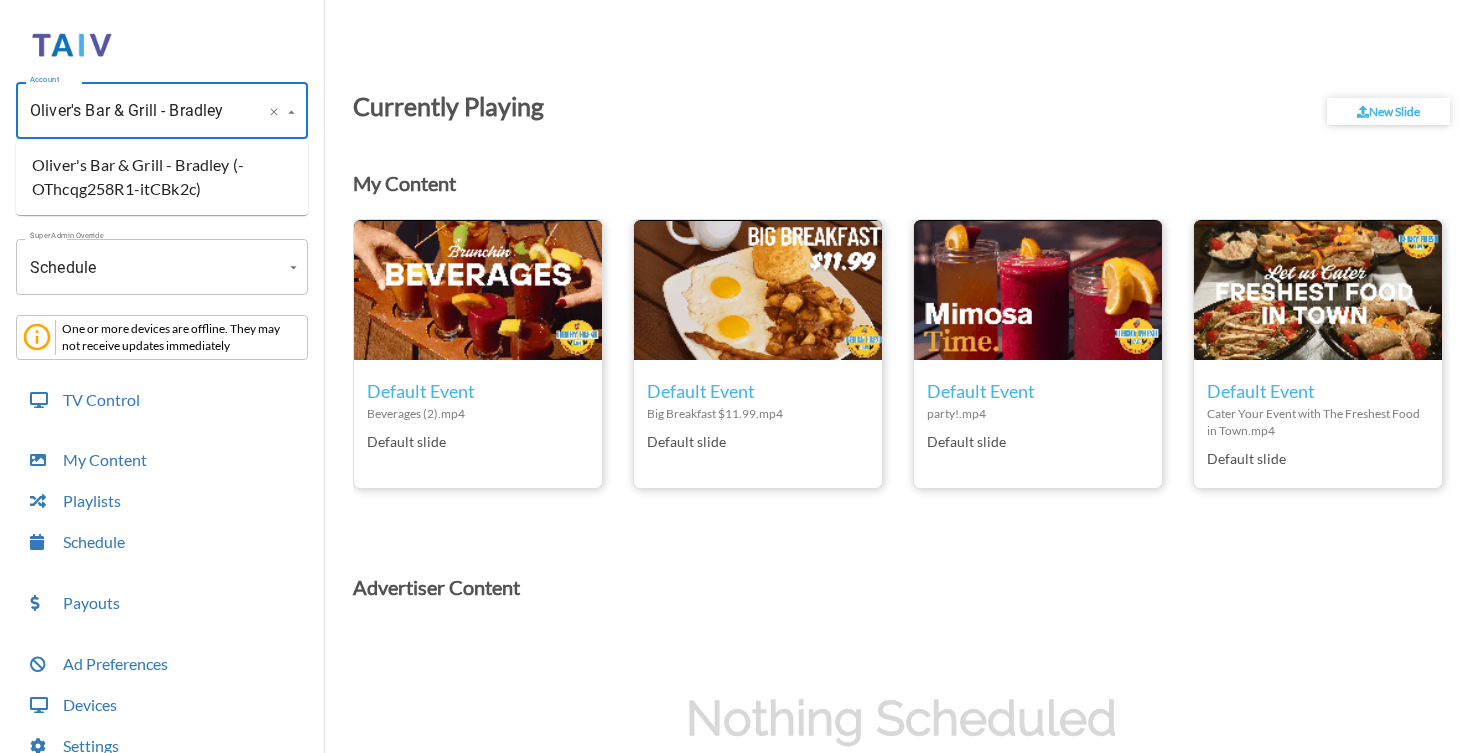click on "Oliver's Bar & Grill - Bradley (-OThcqg258R1-itCBk2c)" at bounding box center (162, 177) 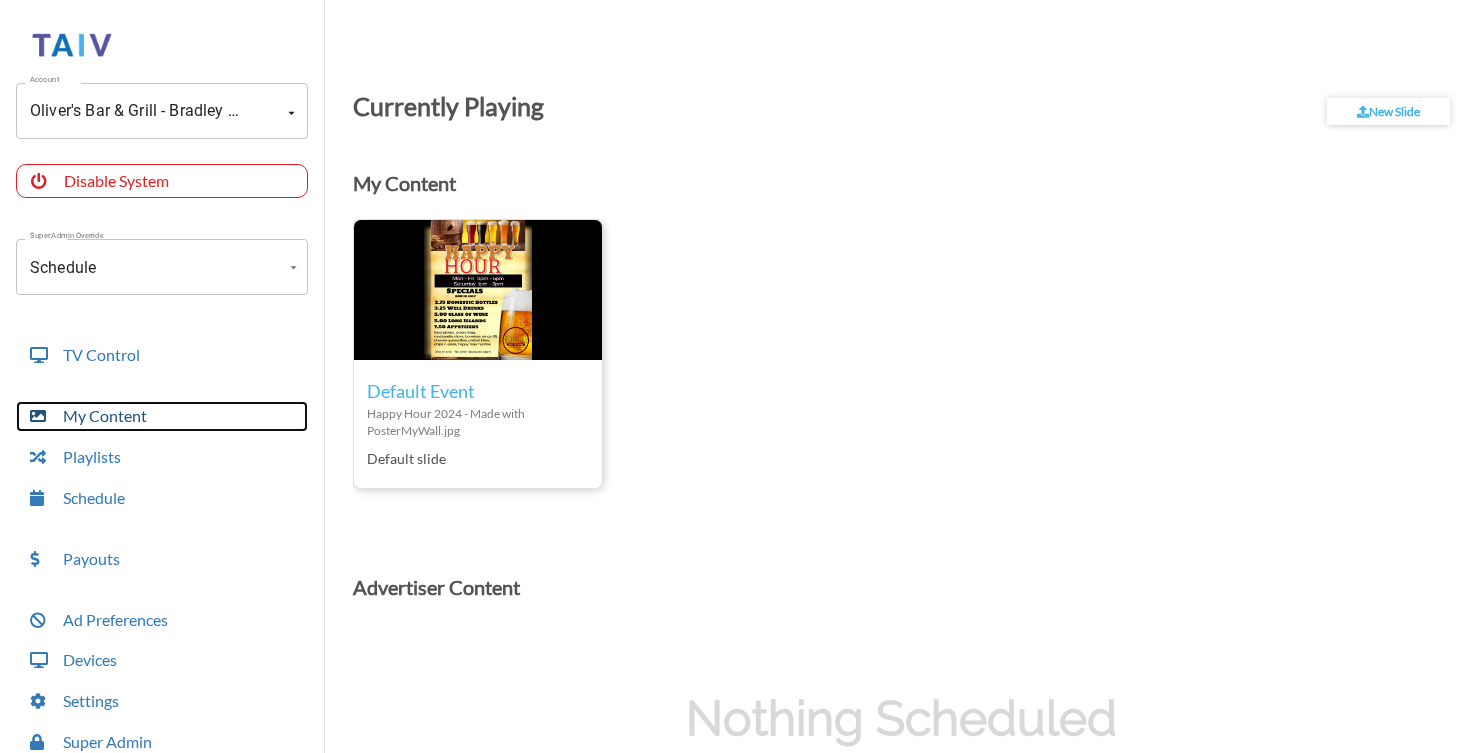 click on "My Content" at bounding box center [162, 416] 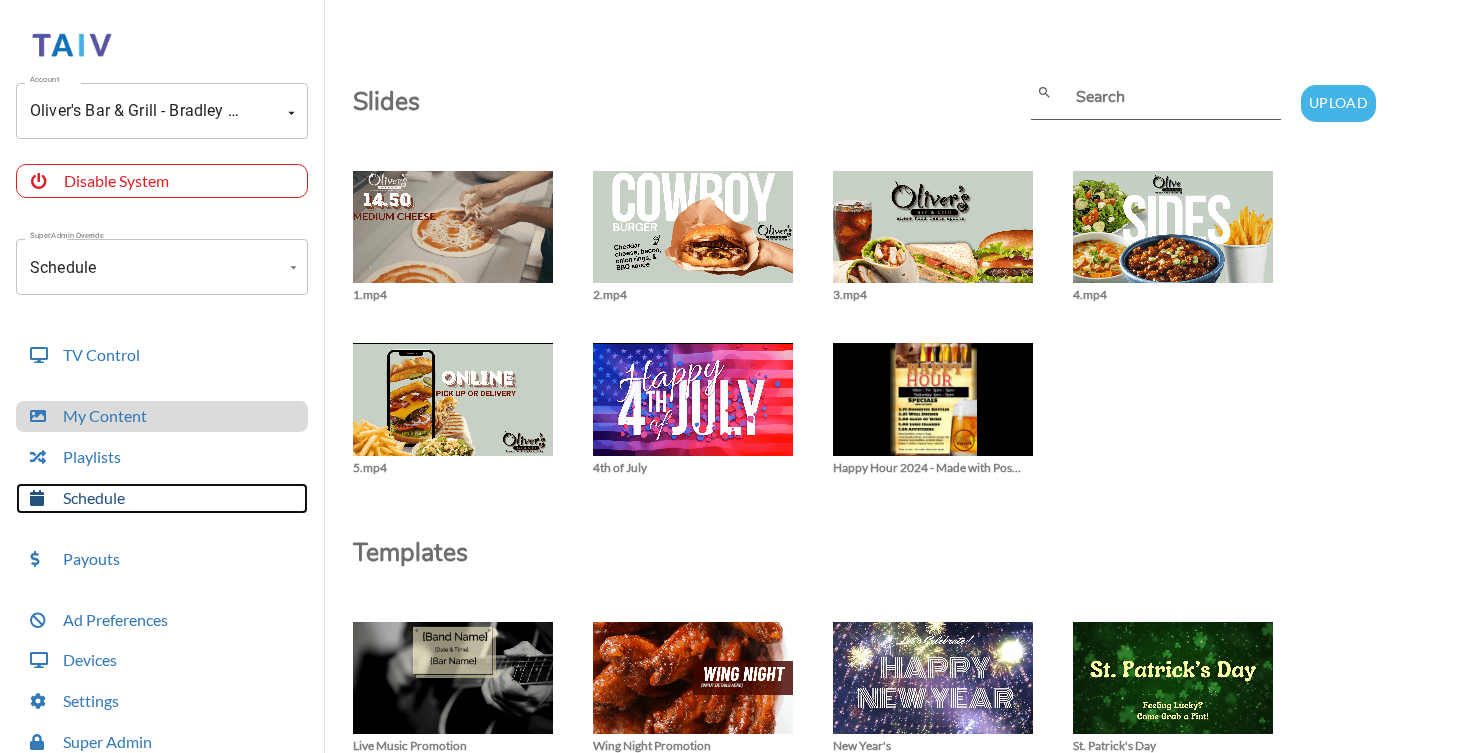 click on "Schedule" at bounding box center (162, 498) 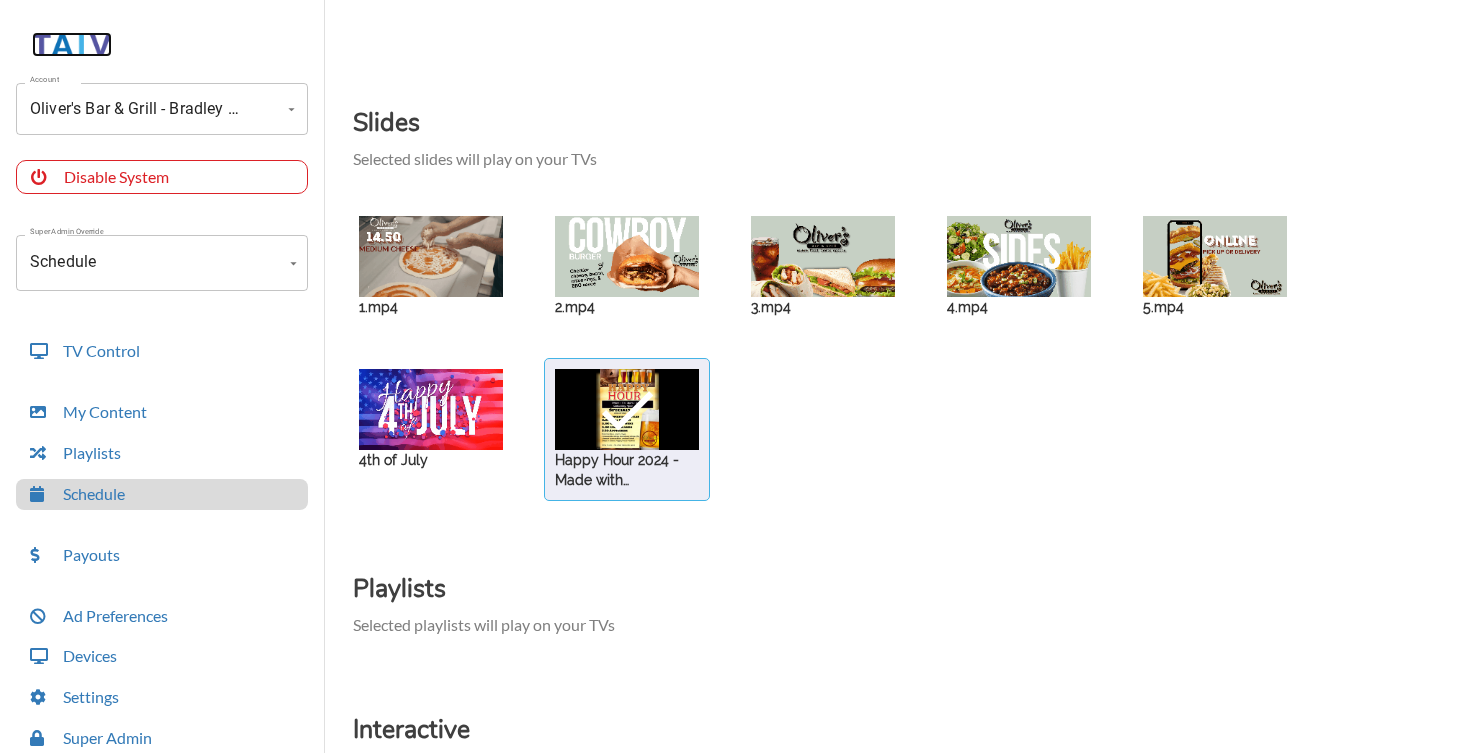 click at bounding box center [72, 44] 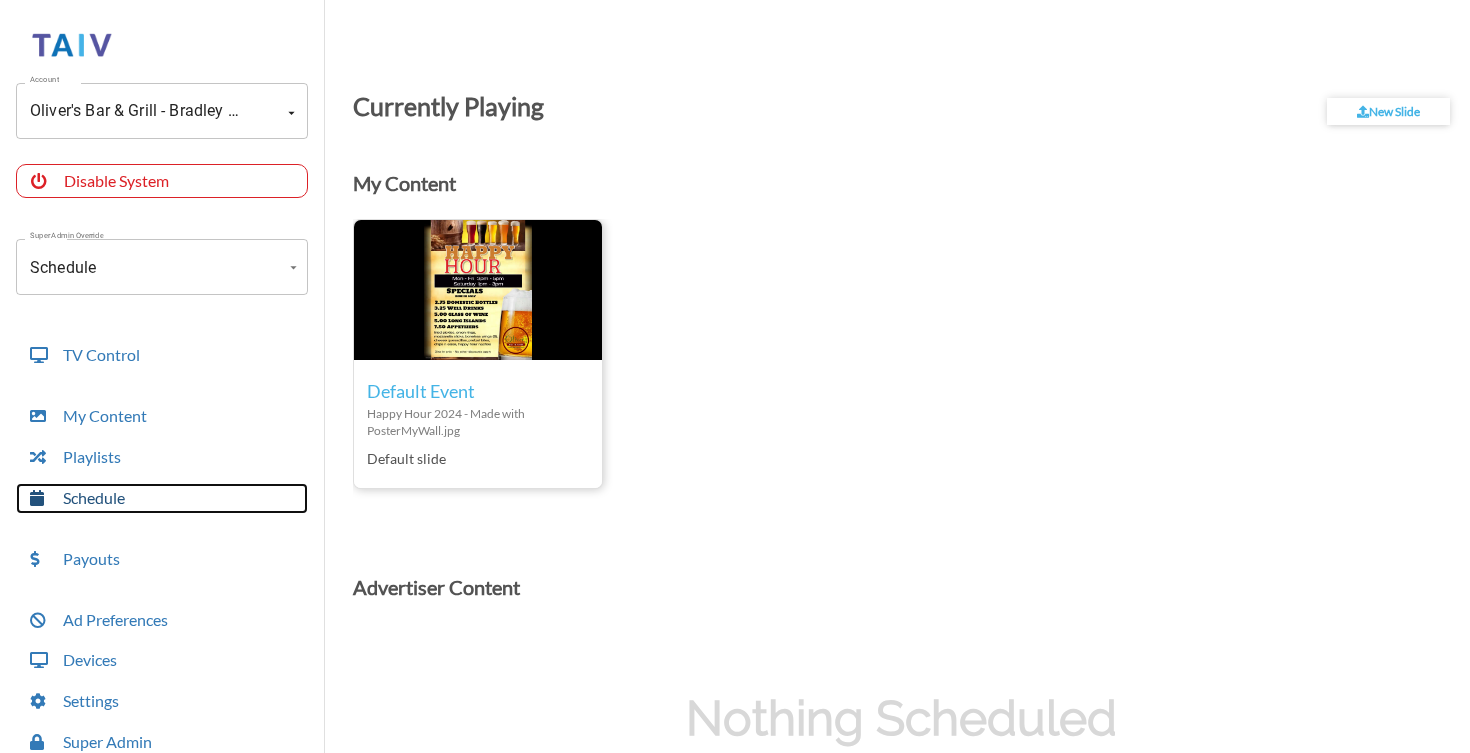 click on "Schedule" at bounding box center [162, 498] 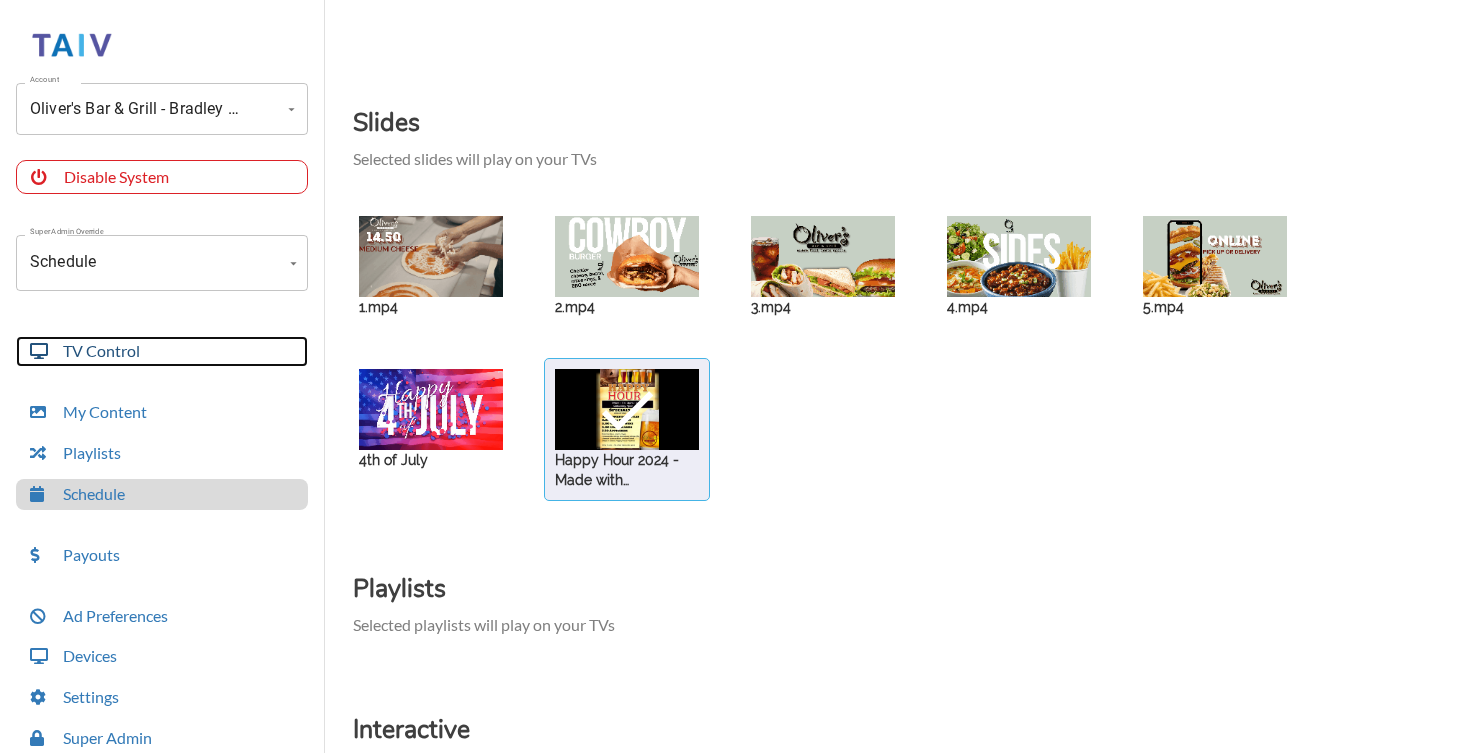 click on "TV Control" at bounding box center [162, 351] 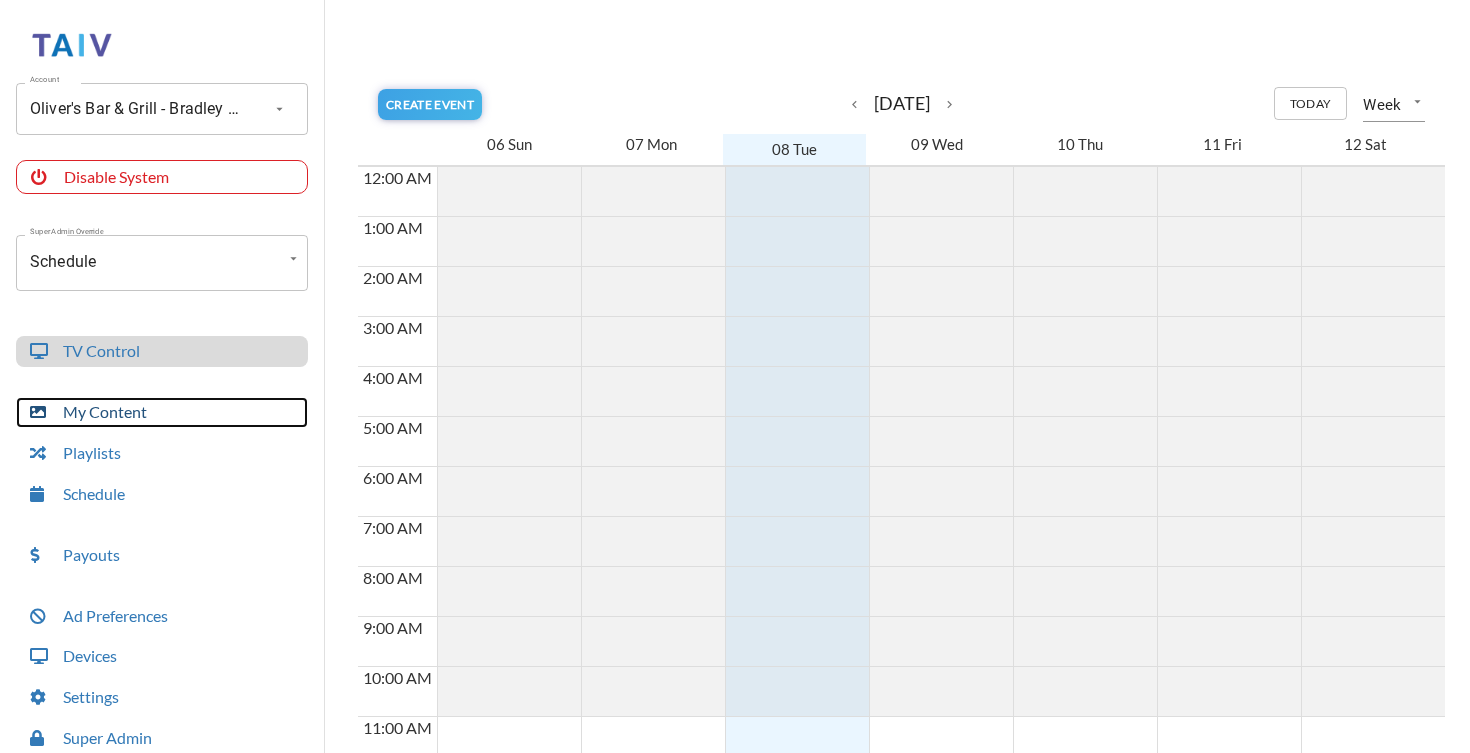 click on "My Content" at bounding box center (162, 412) 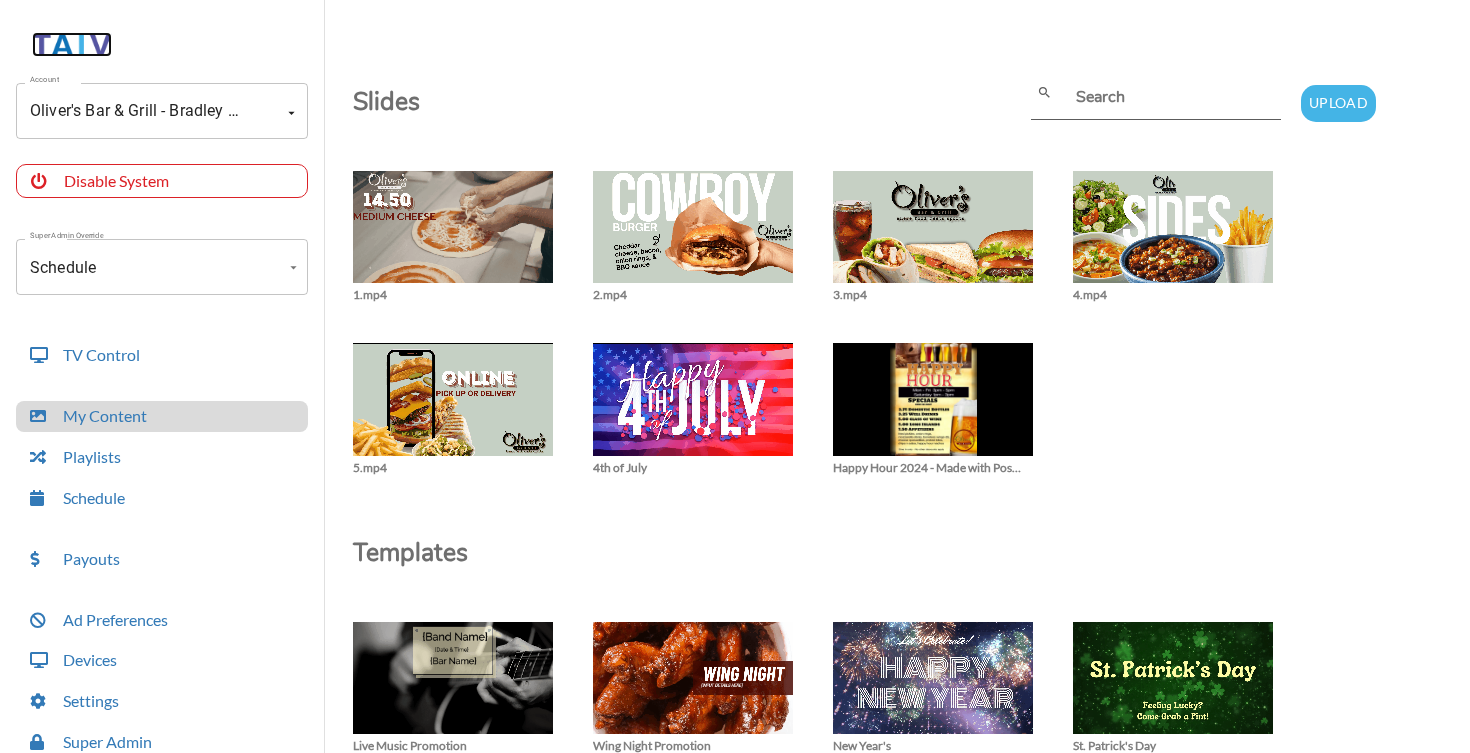 click at bounding box center (72, 44) 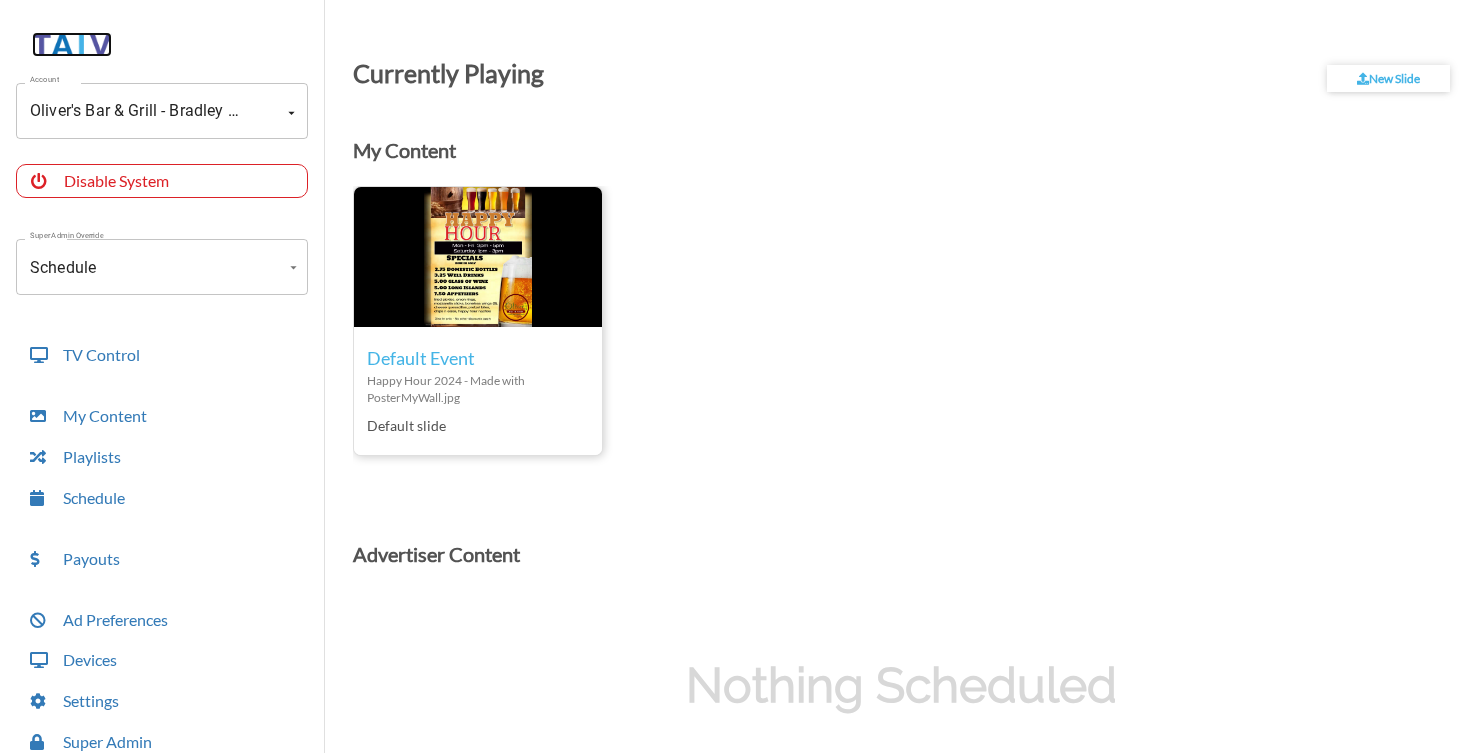 scroll, scrollTop: 39, scrollLeft: 0, axis: vertical 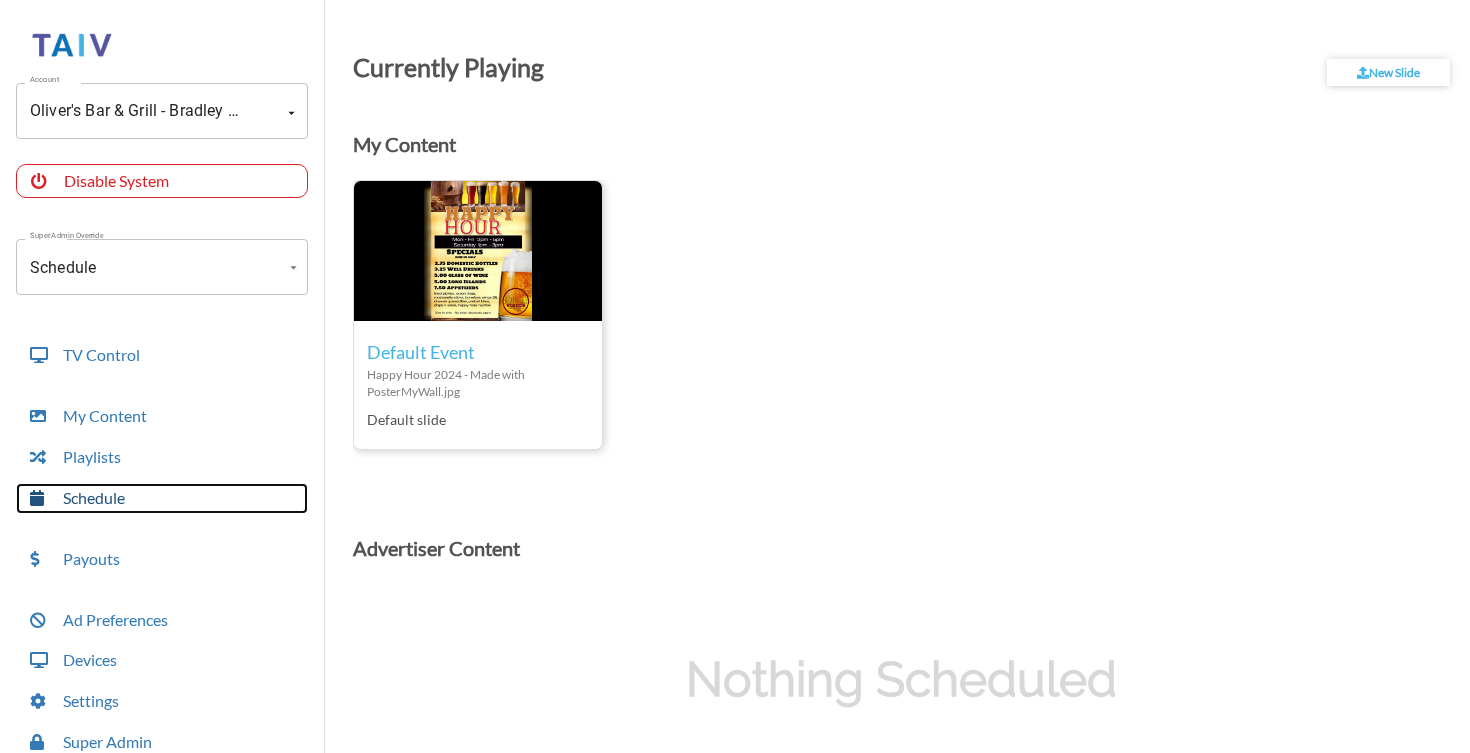 click on "Schedule" at bounding box center [162, 498] 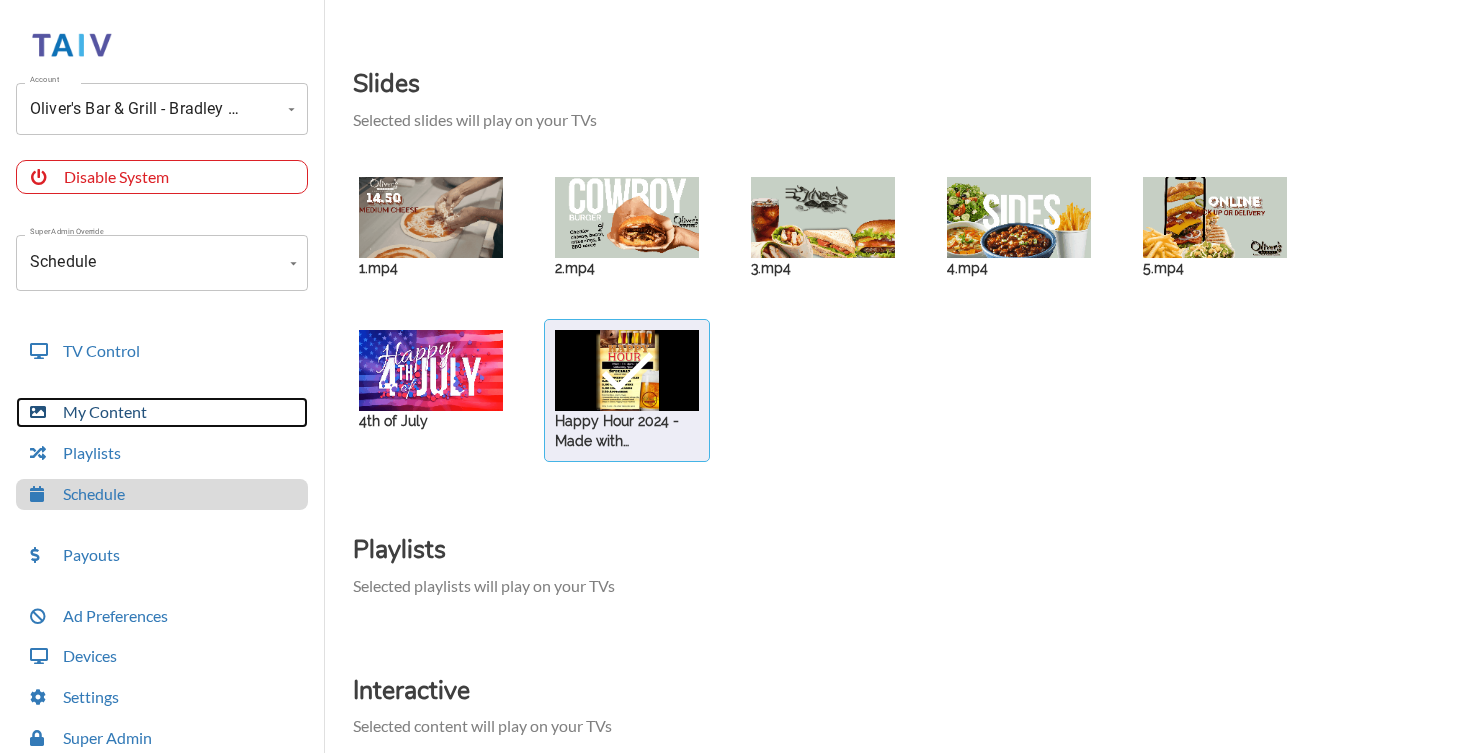 click on "My Content" at bounding box center (162, 412) 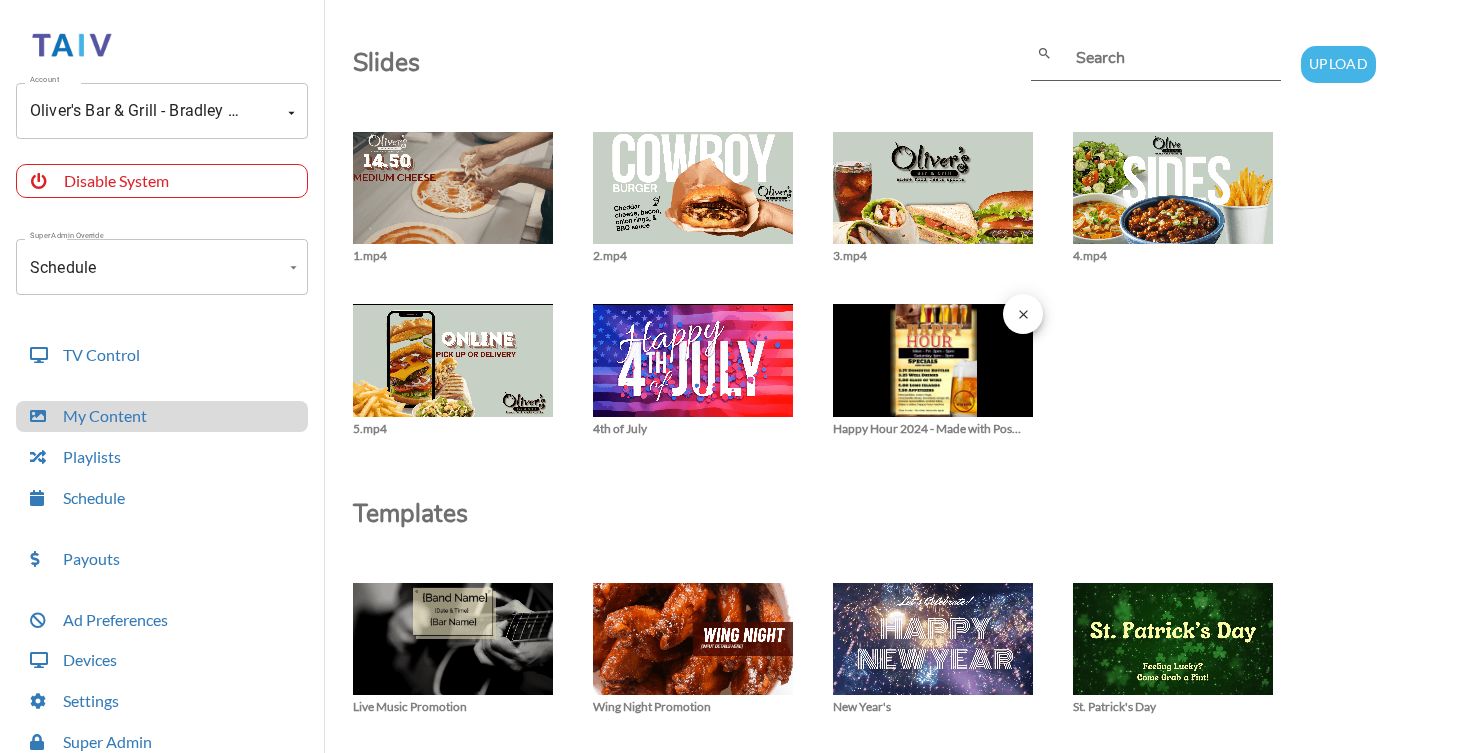 click at bounding box center [453, 198] 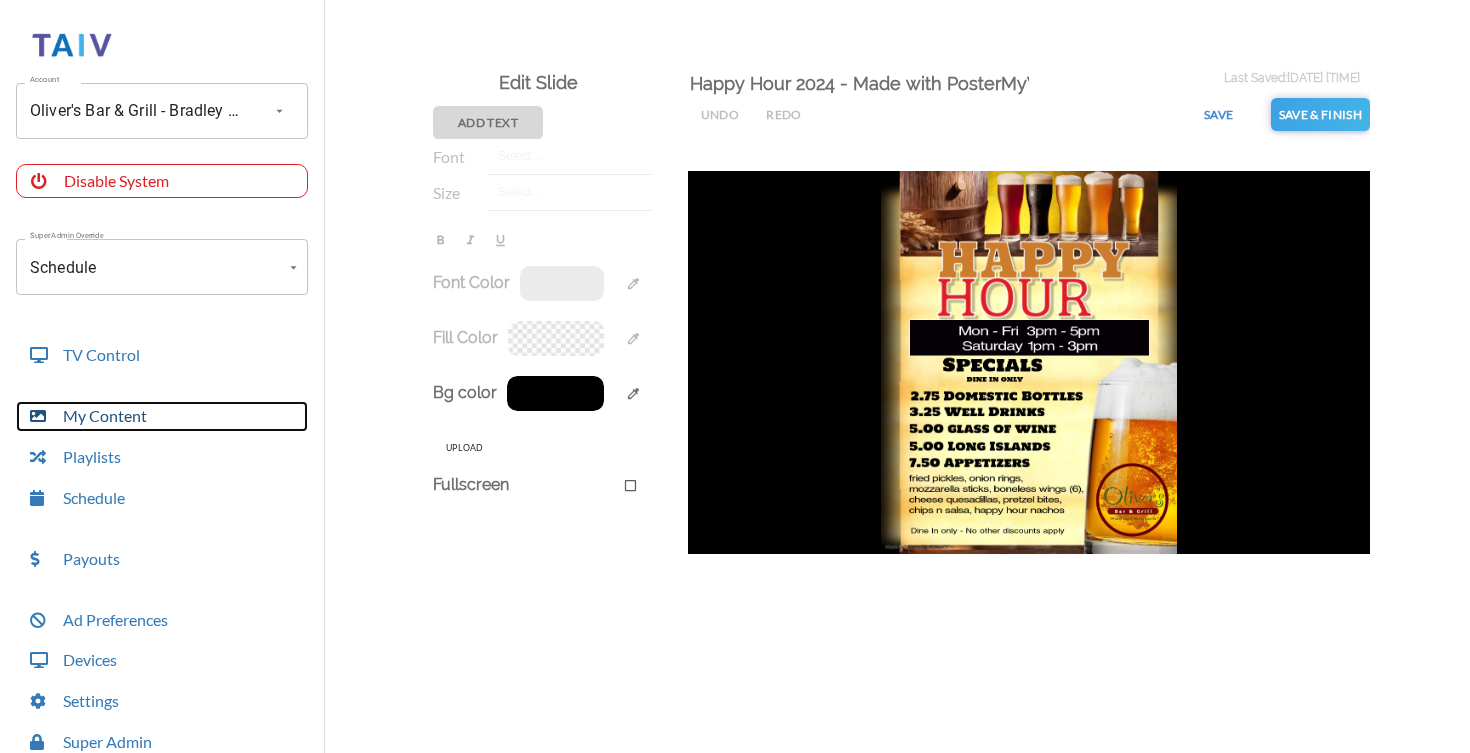 click on "My Content" at bounding box center [162, 416] 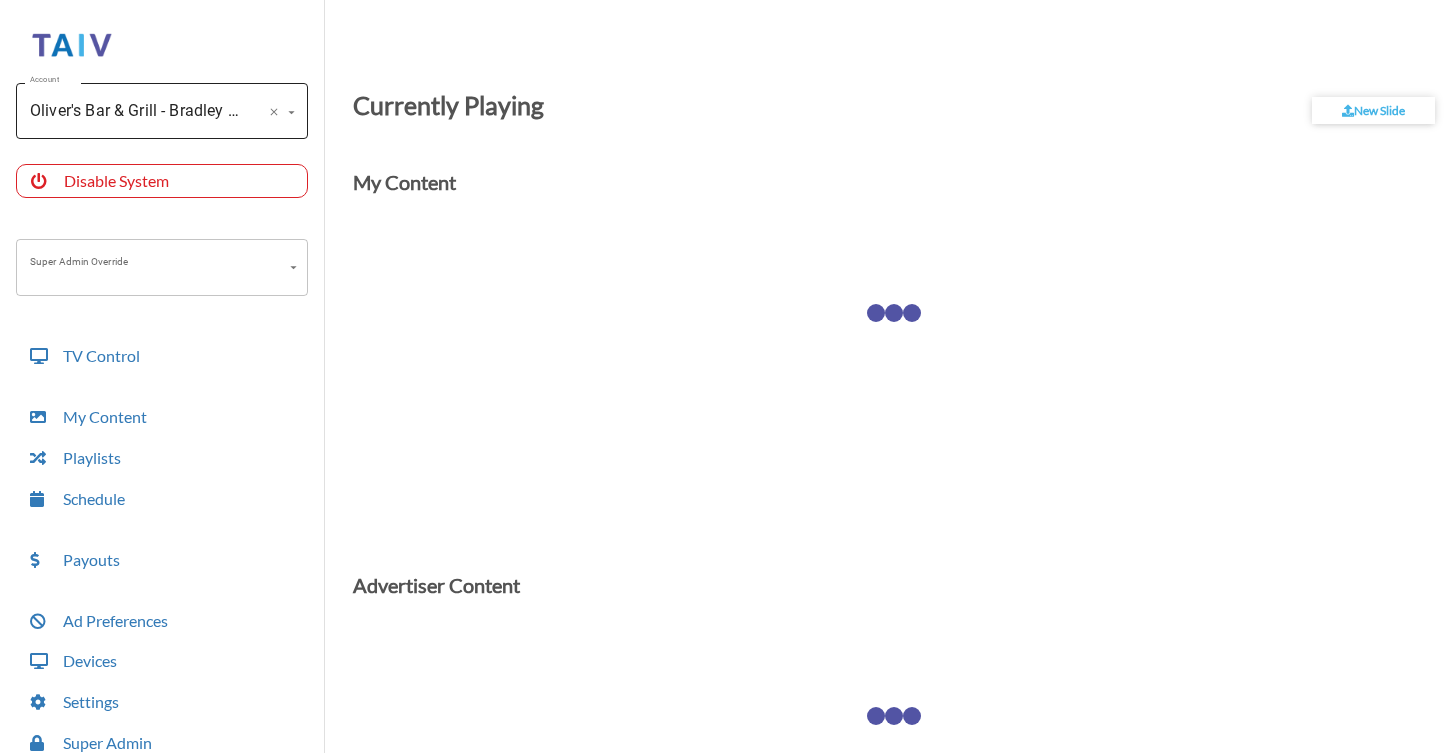 scroll, scrollTop: 0, scrollLeft: 0, axis: both 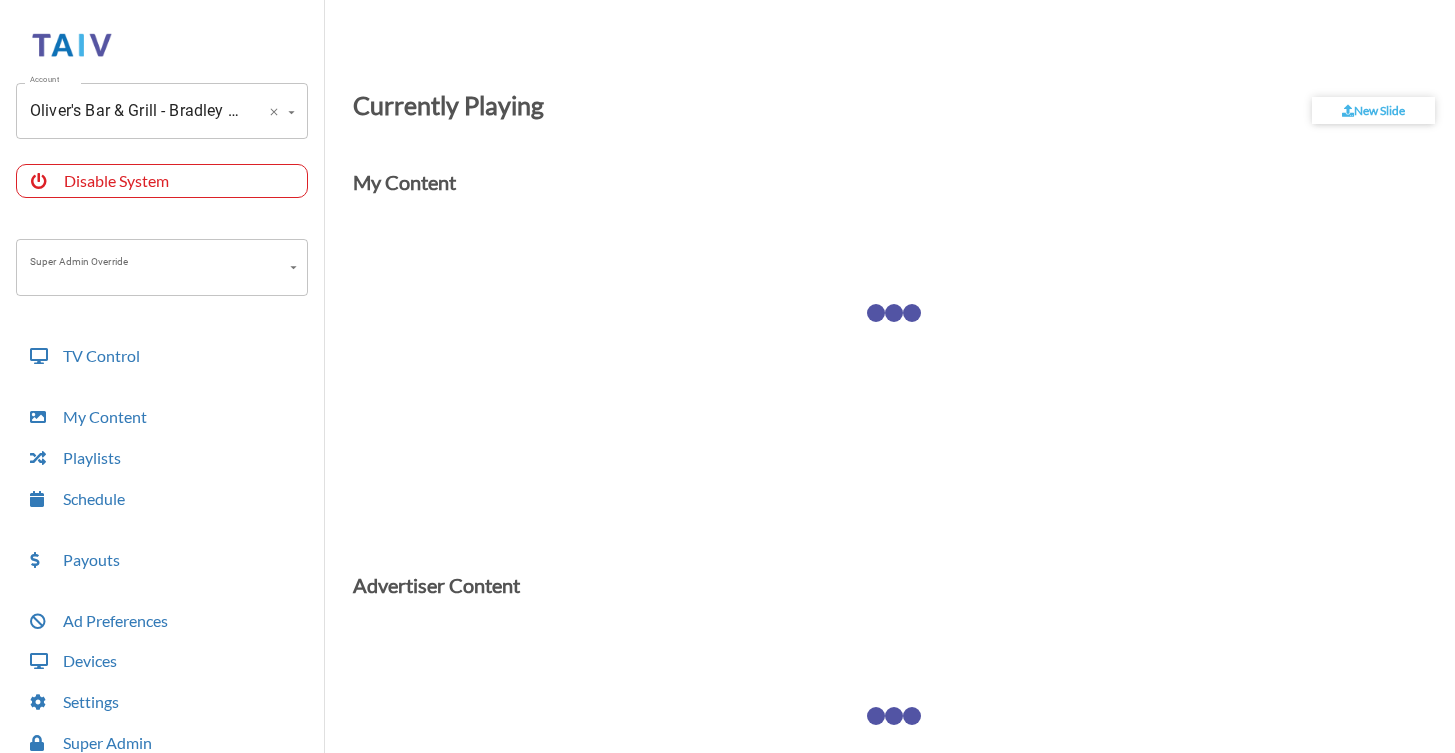 click on "Oliver's Bar & Grill - Bradley (-OThcqg258R1-itCBk2c)" at bounding box center (134, 111) 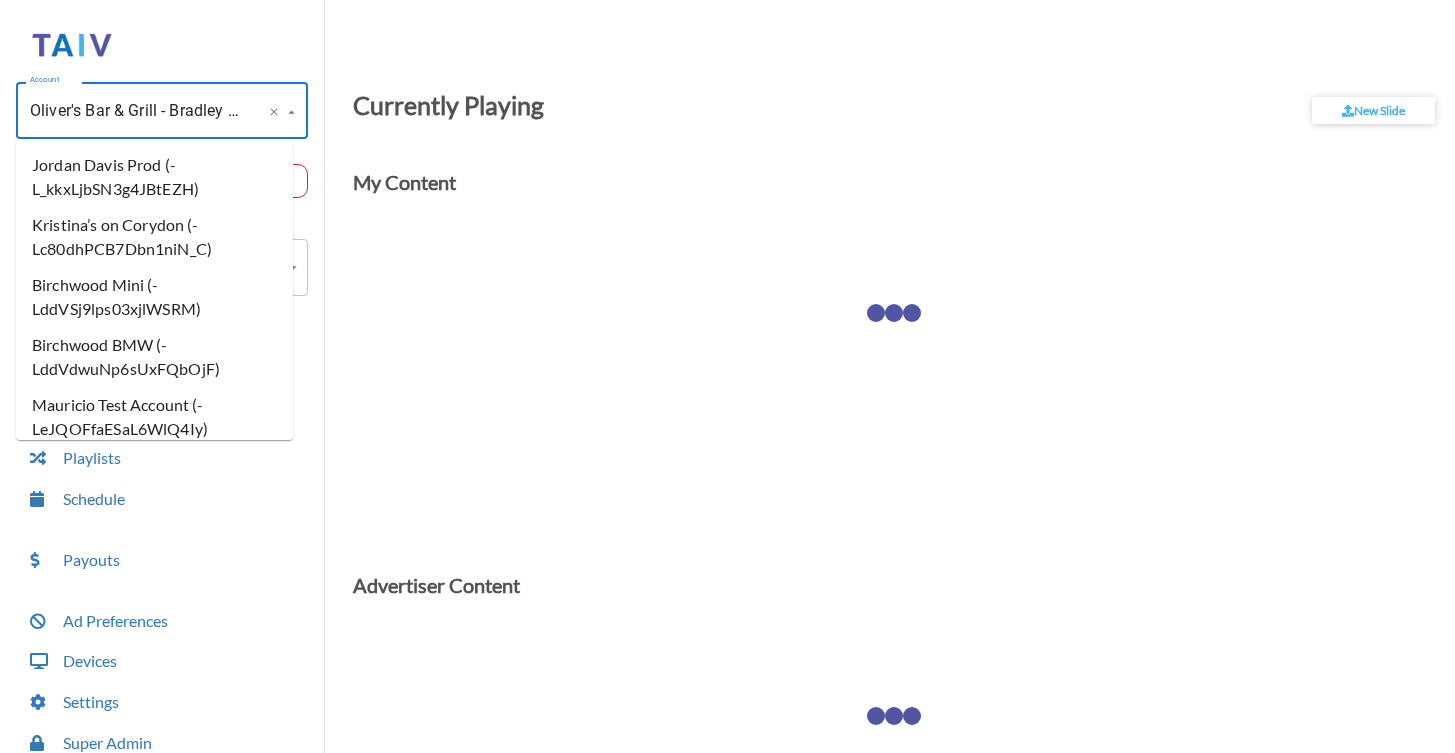 scroll, scrollTop: 214879, scrollLeft: 0, axis: vertical 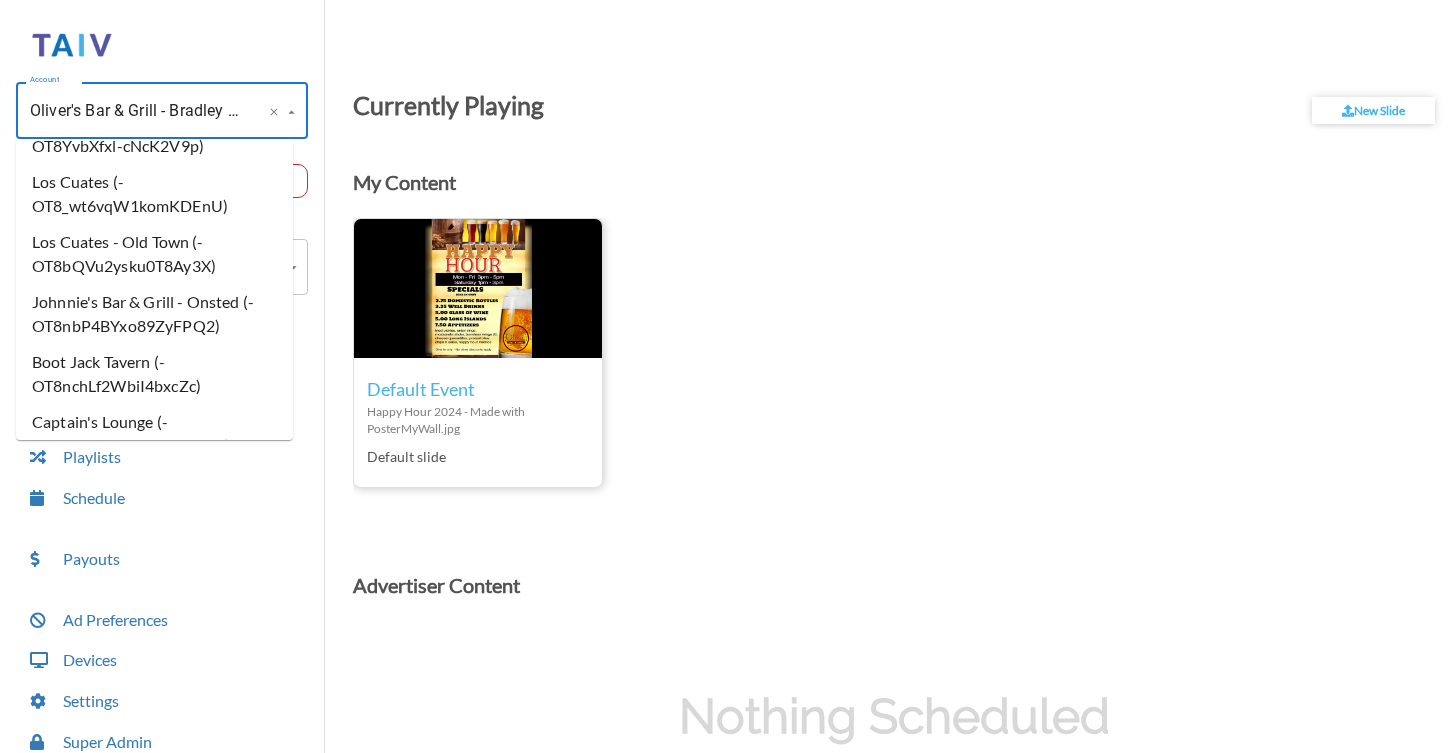 paste on "Park Lane Lounge" 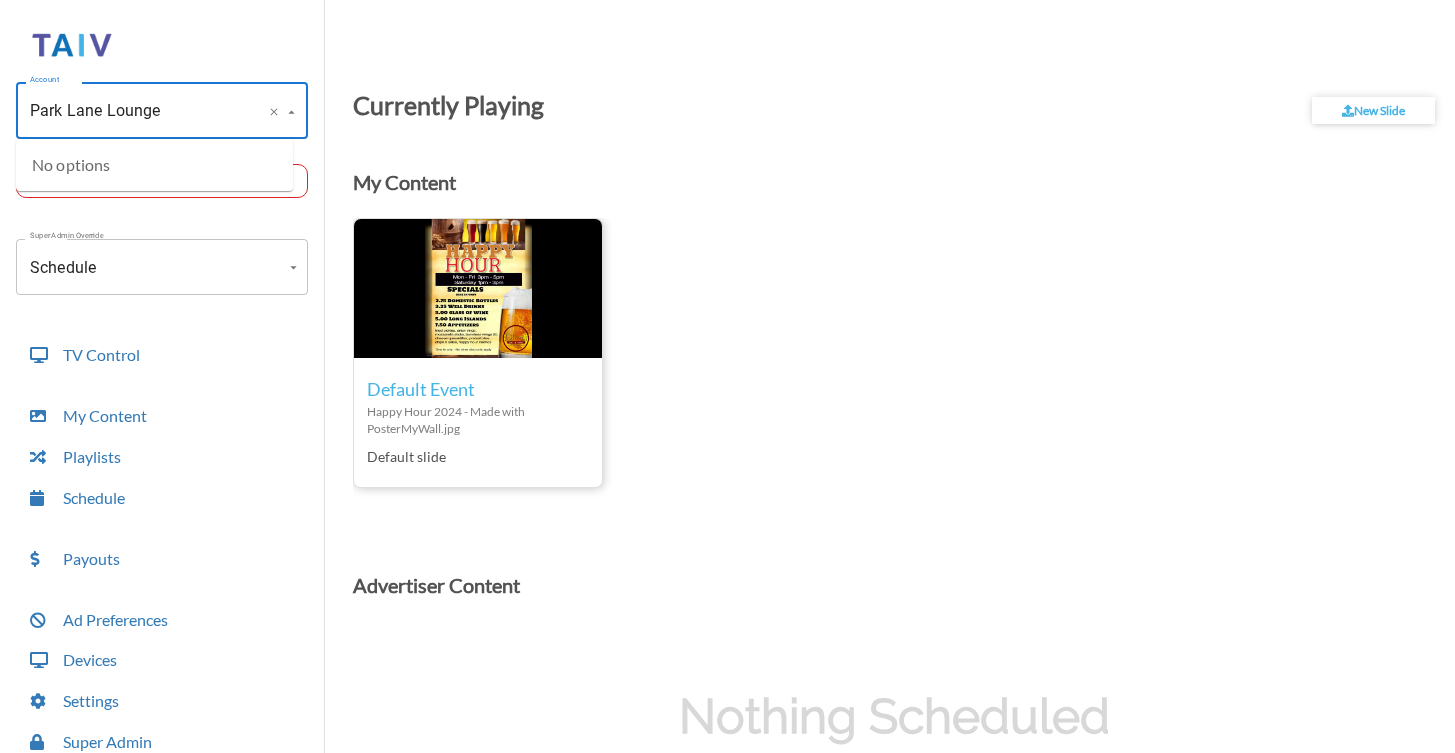 click on "Park Lane Lounge" at bounding box center [134, 111] 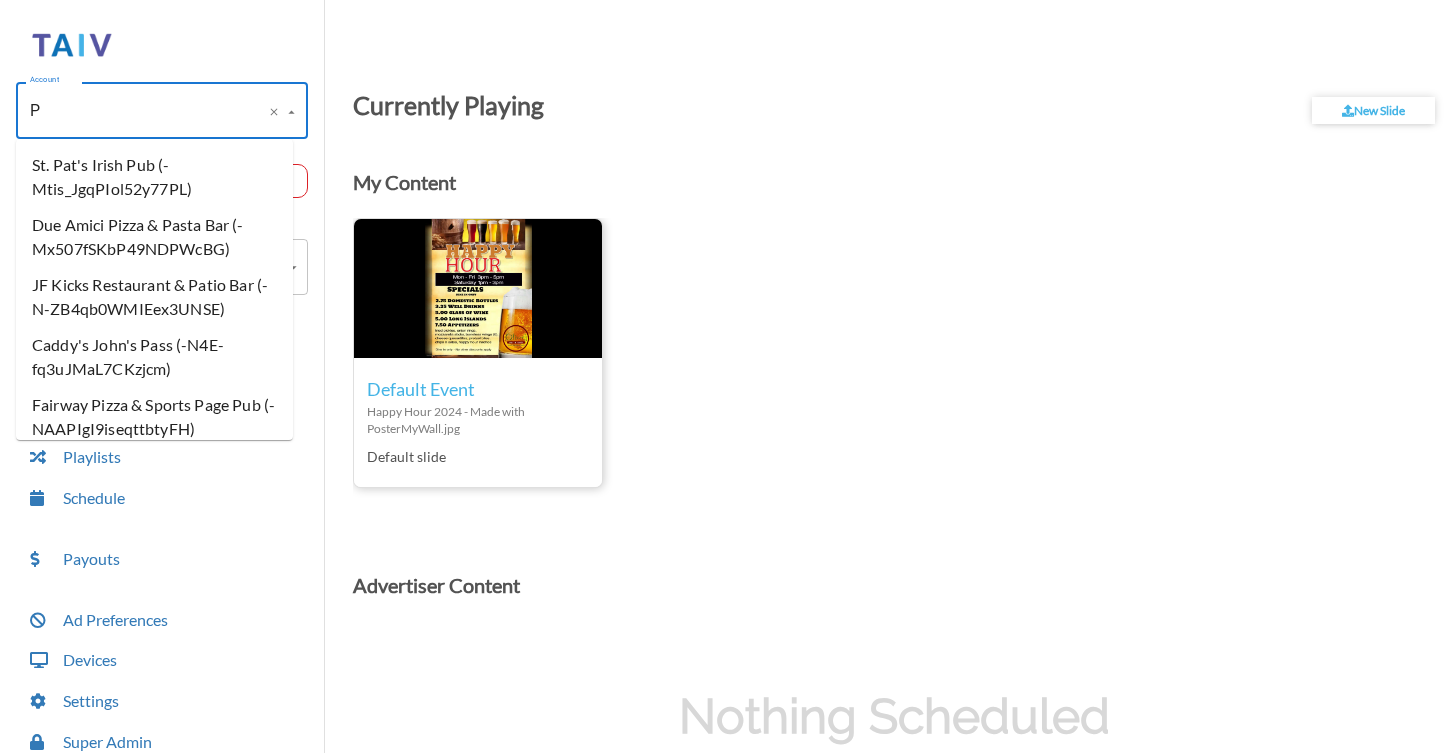 type 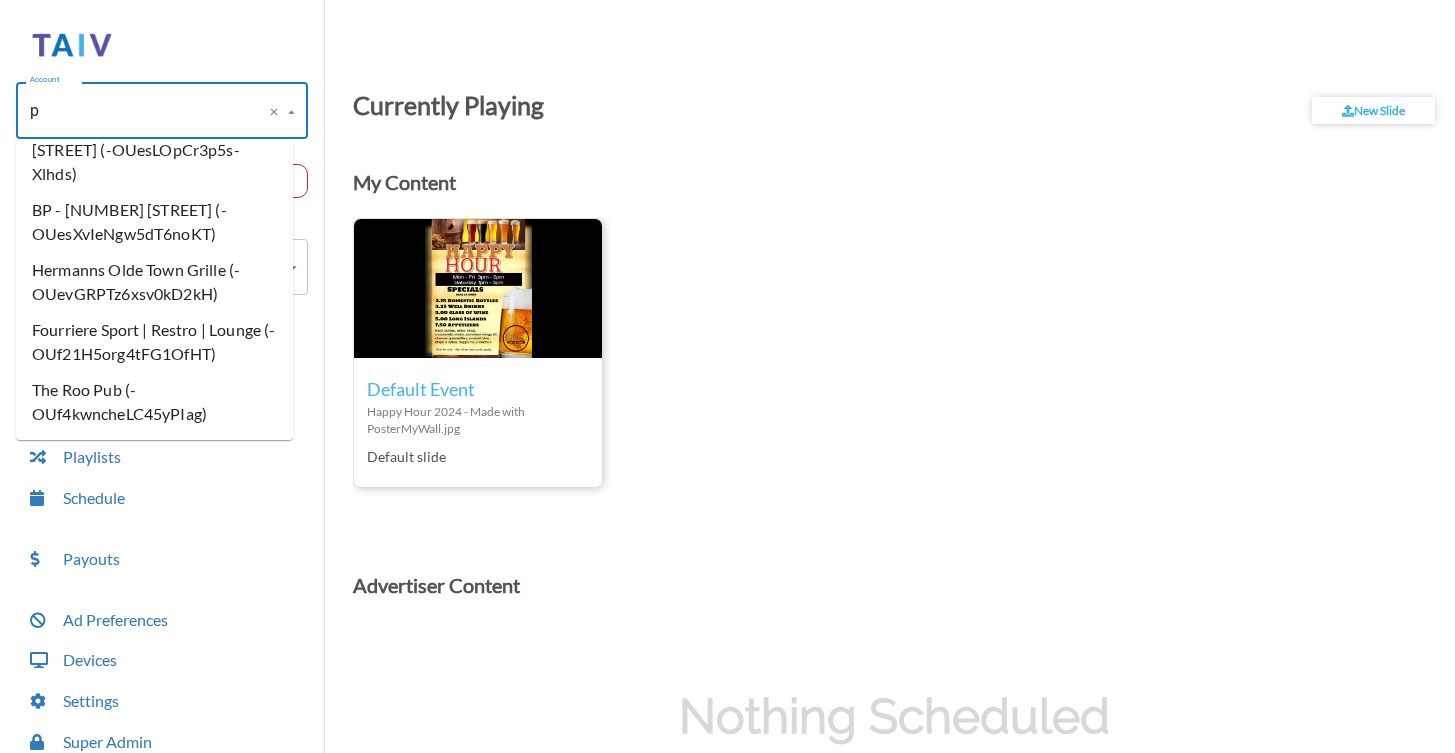 scroll, scrollTop: 0, scrollLeft: 0, axis: both 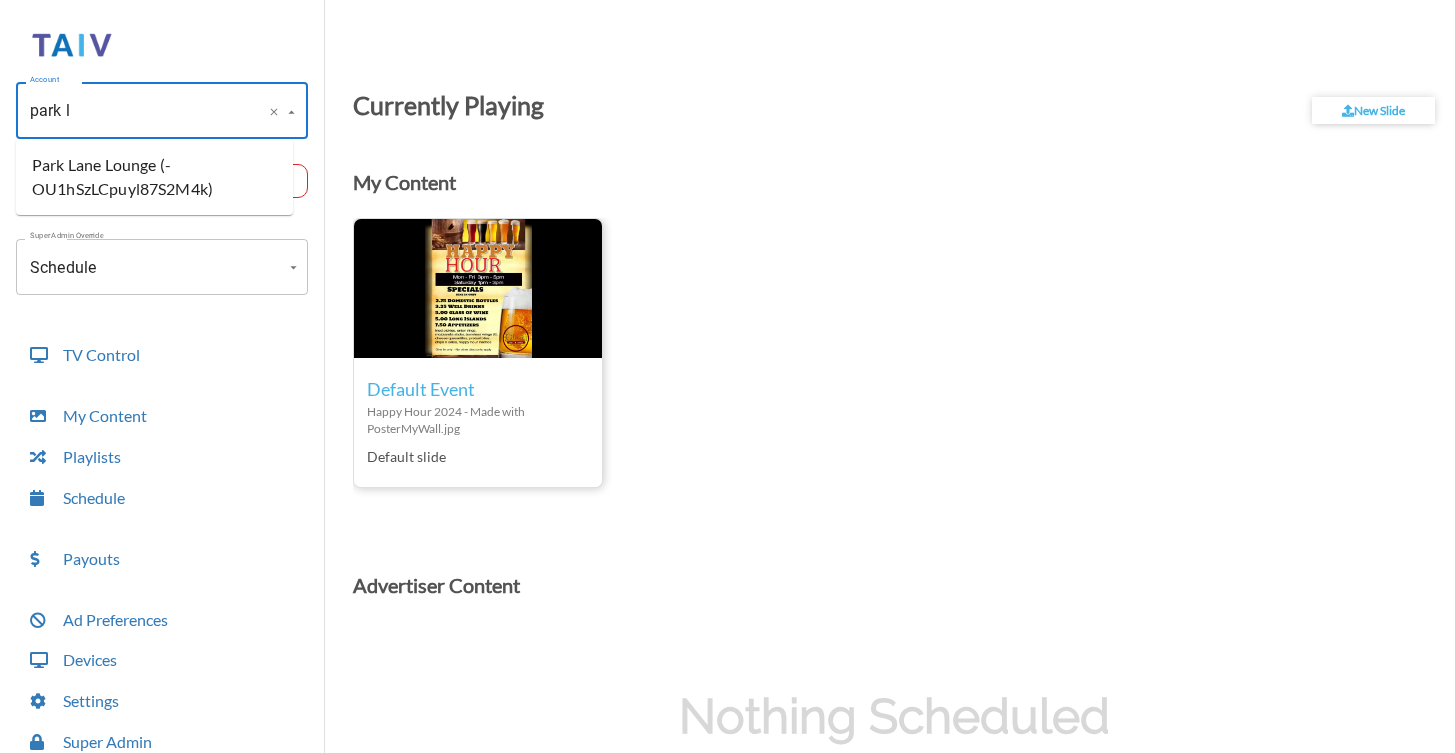 click on "Park Lane Lounge (-OU1hSzLCpuyl87S2M4k)" at bounding box center [154, 177] 